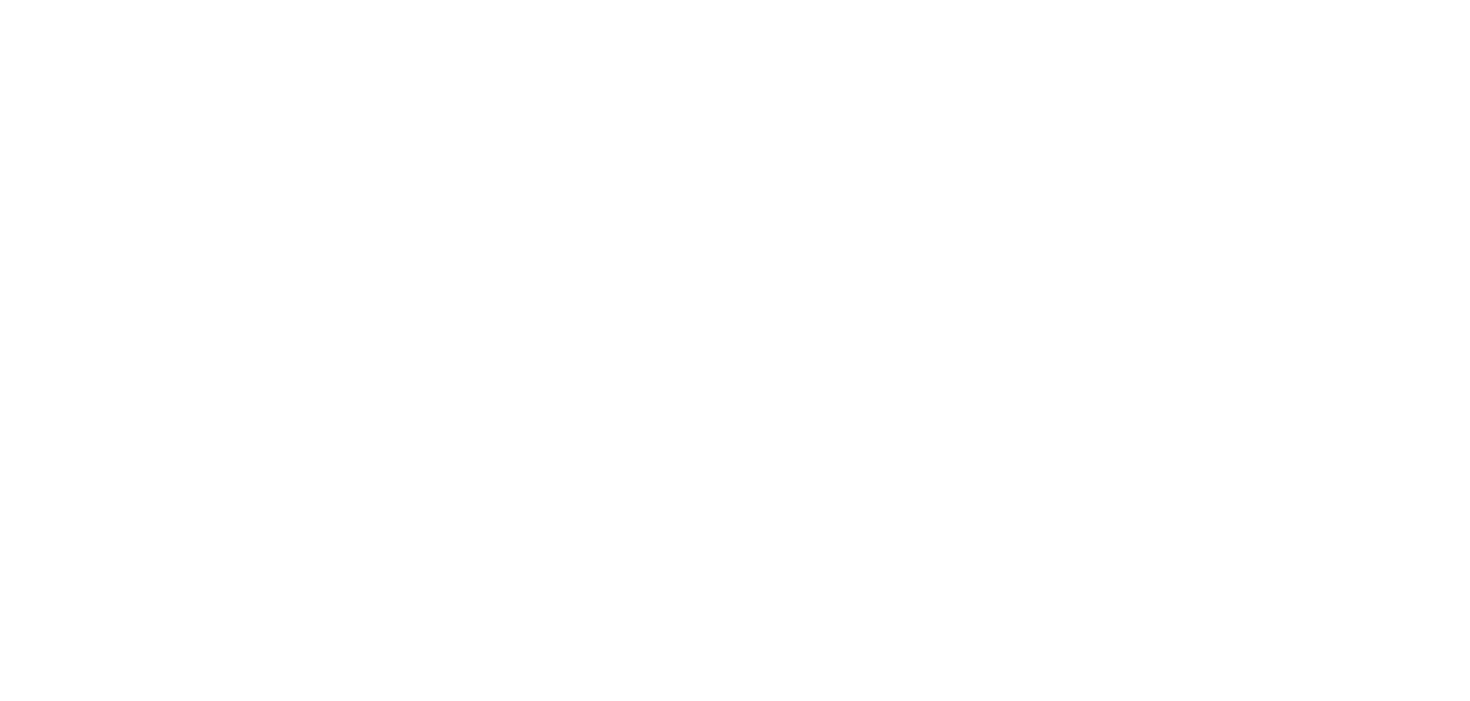 scroll, scrollTop: 0, scrollLeft: 0, axis: both 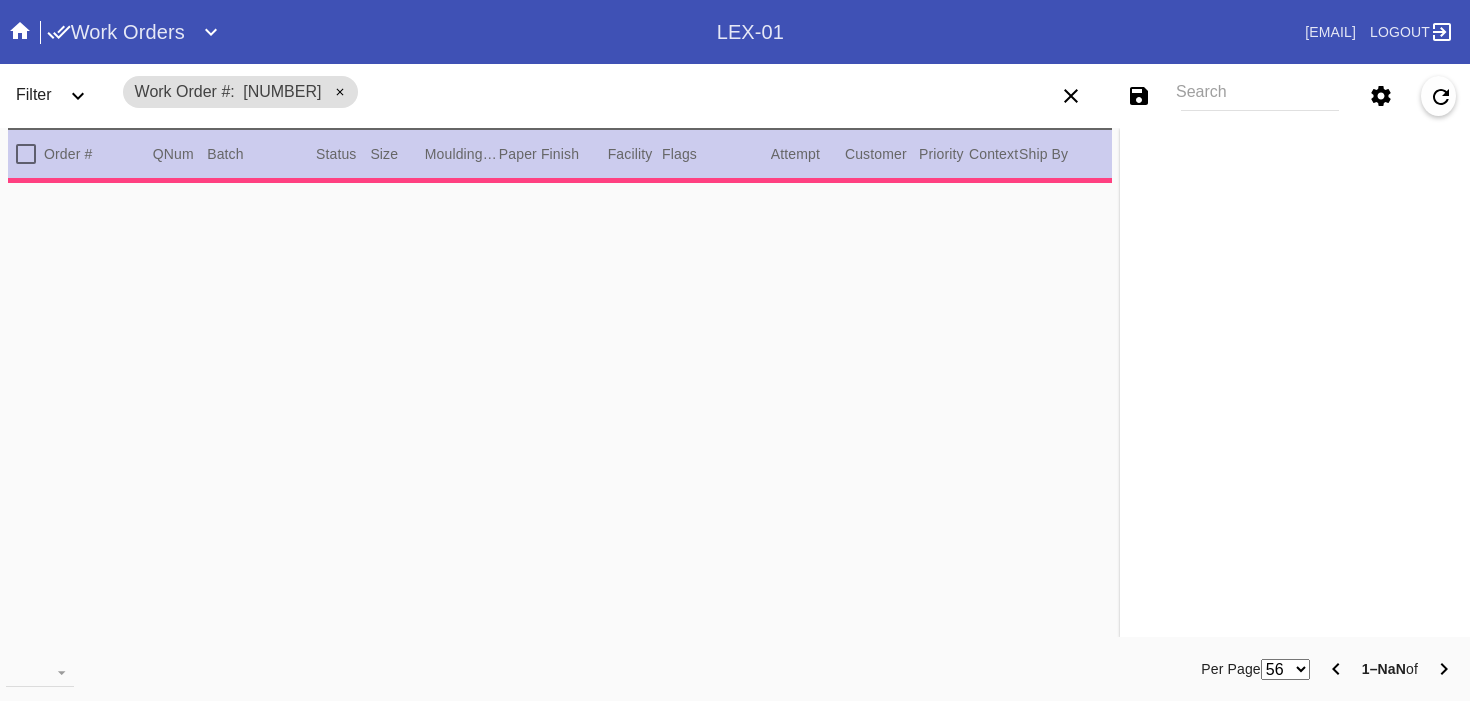type on "3.0" 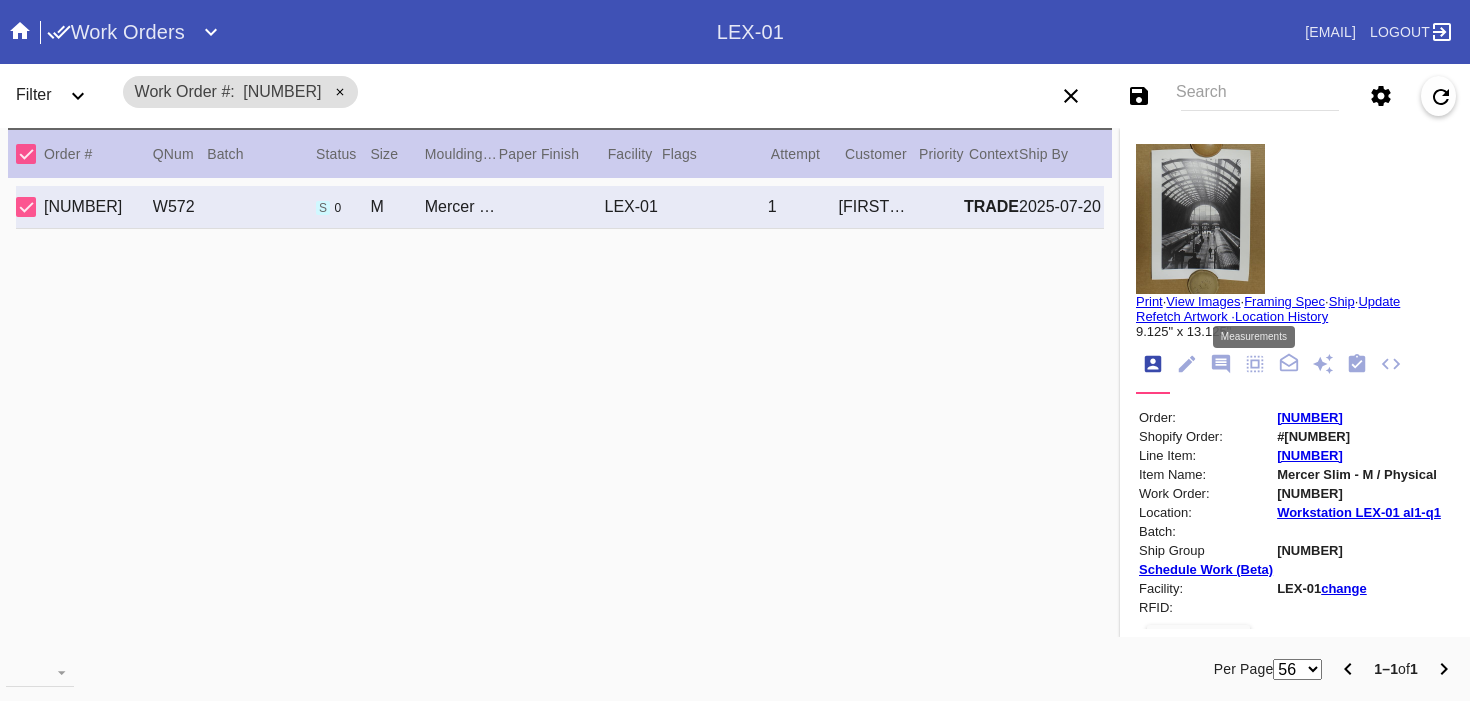 click 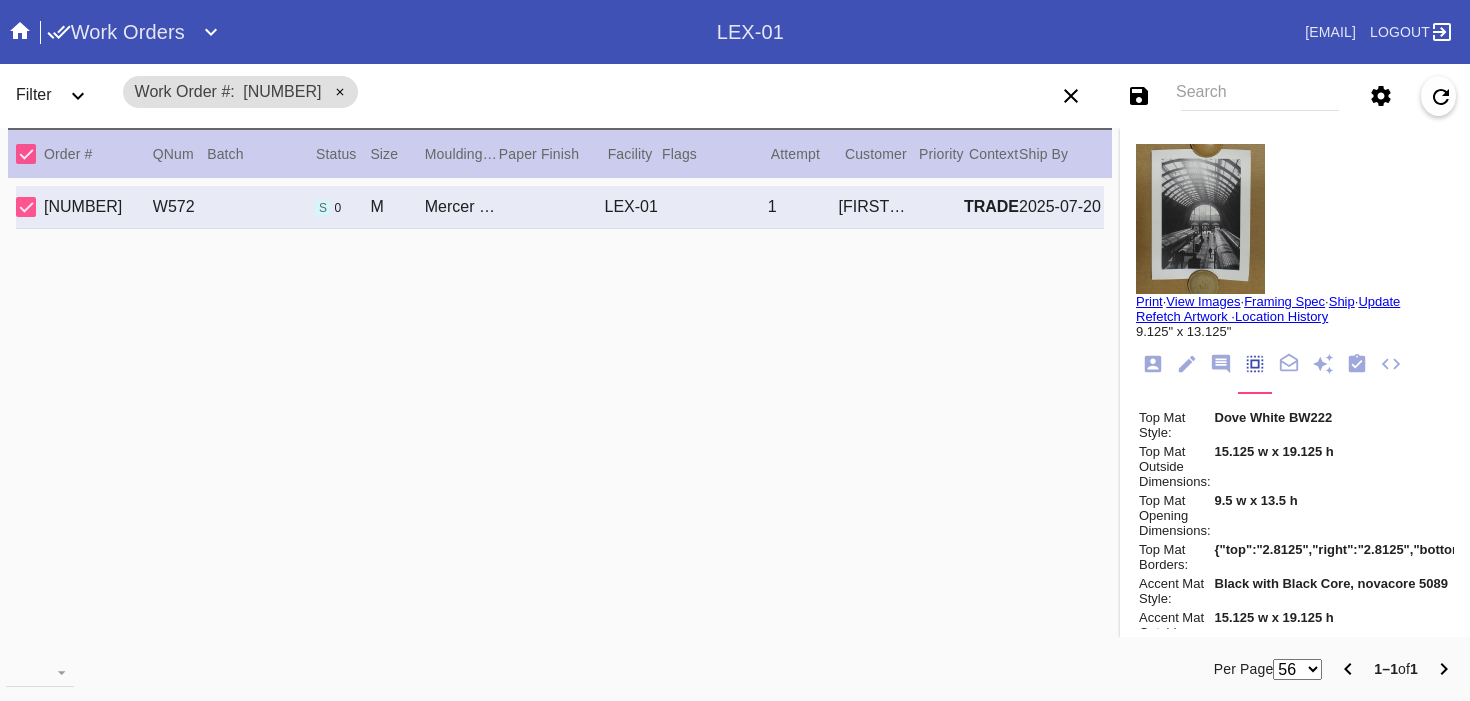 scroll, scrollTop: 486, scrollLeft: 0, axis: vertical 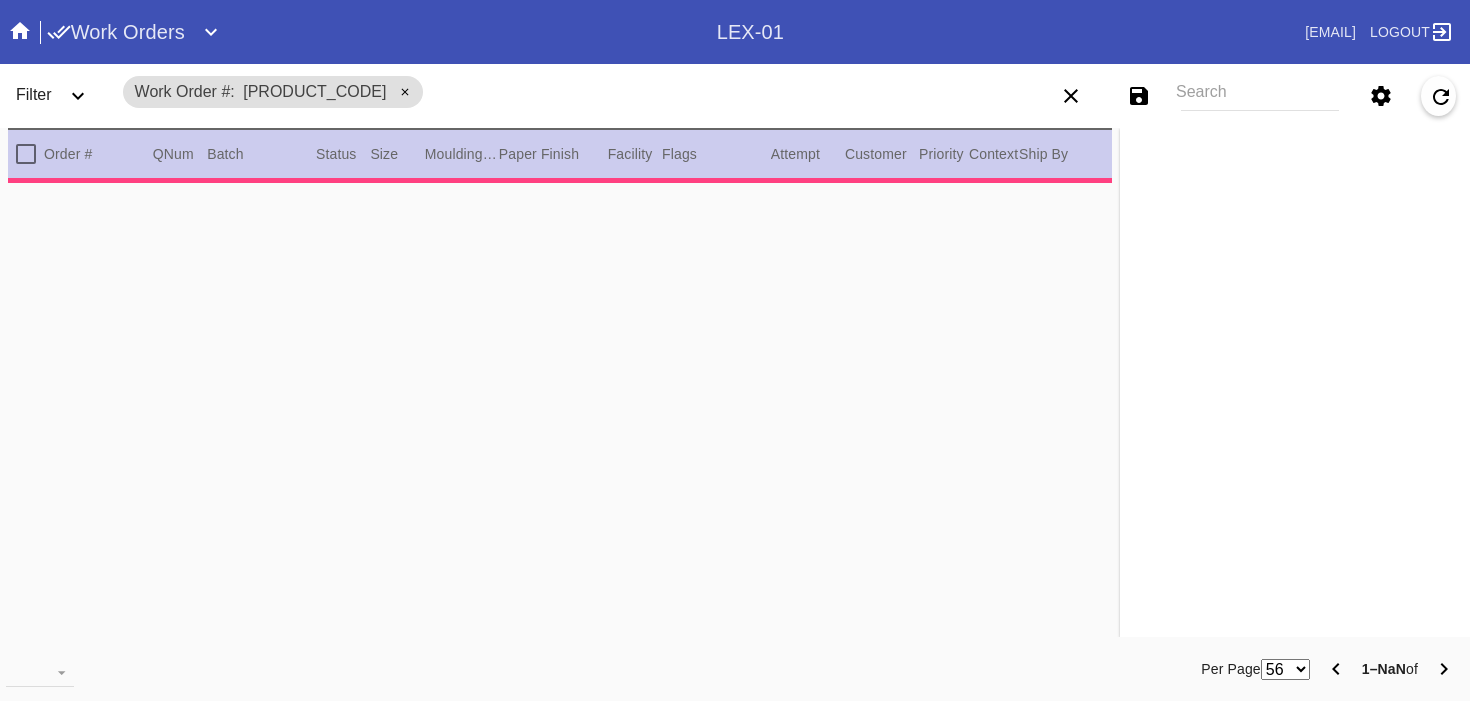 type on "3.0" 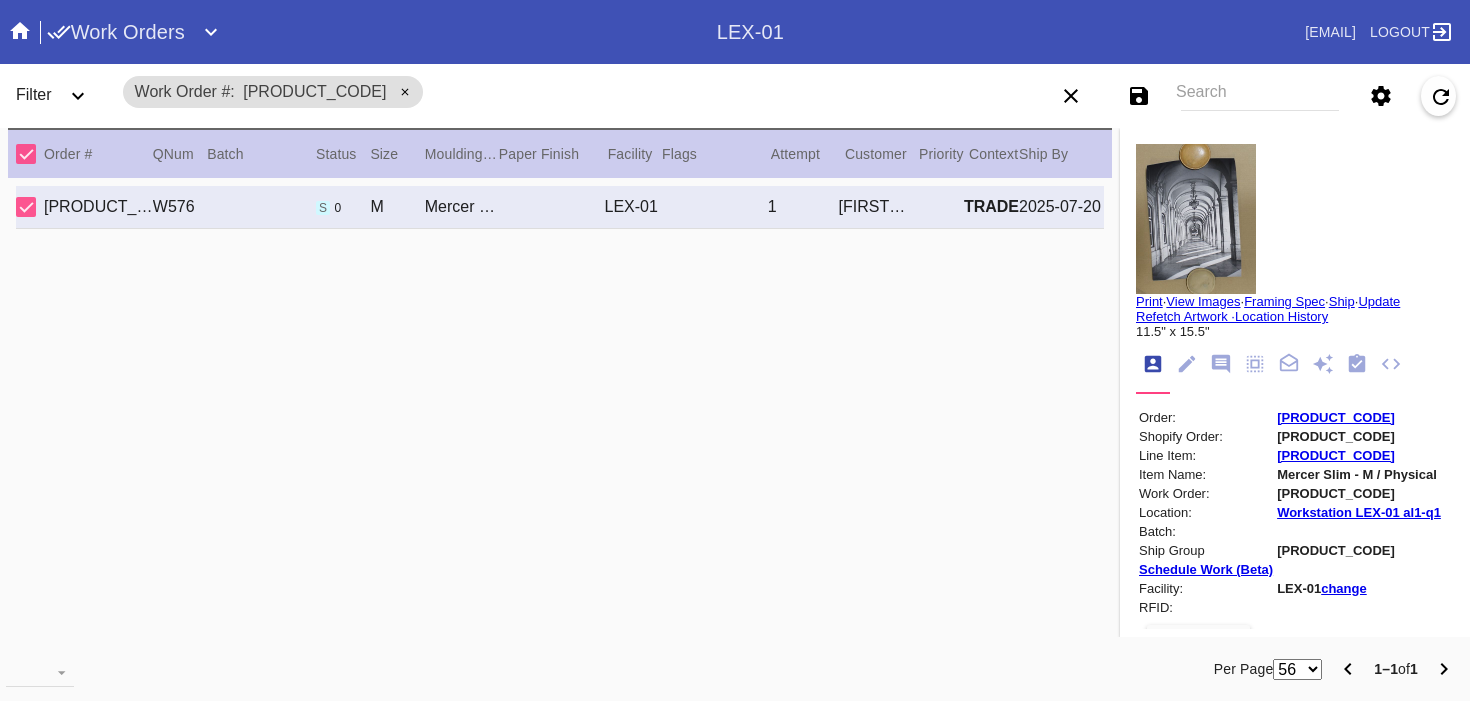 click 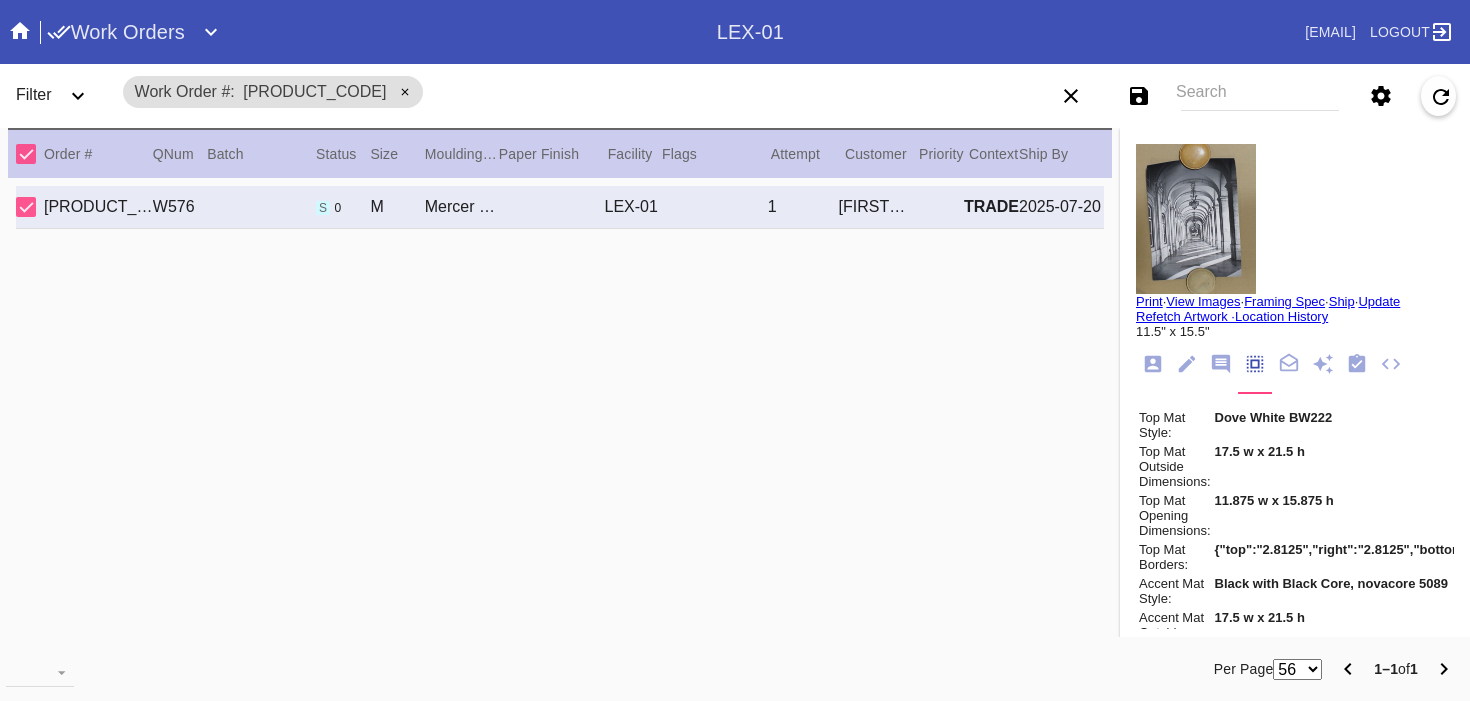 scroll, scrollTop: 486, scrollLeft: 0, axis: vertical 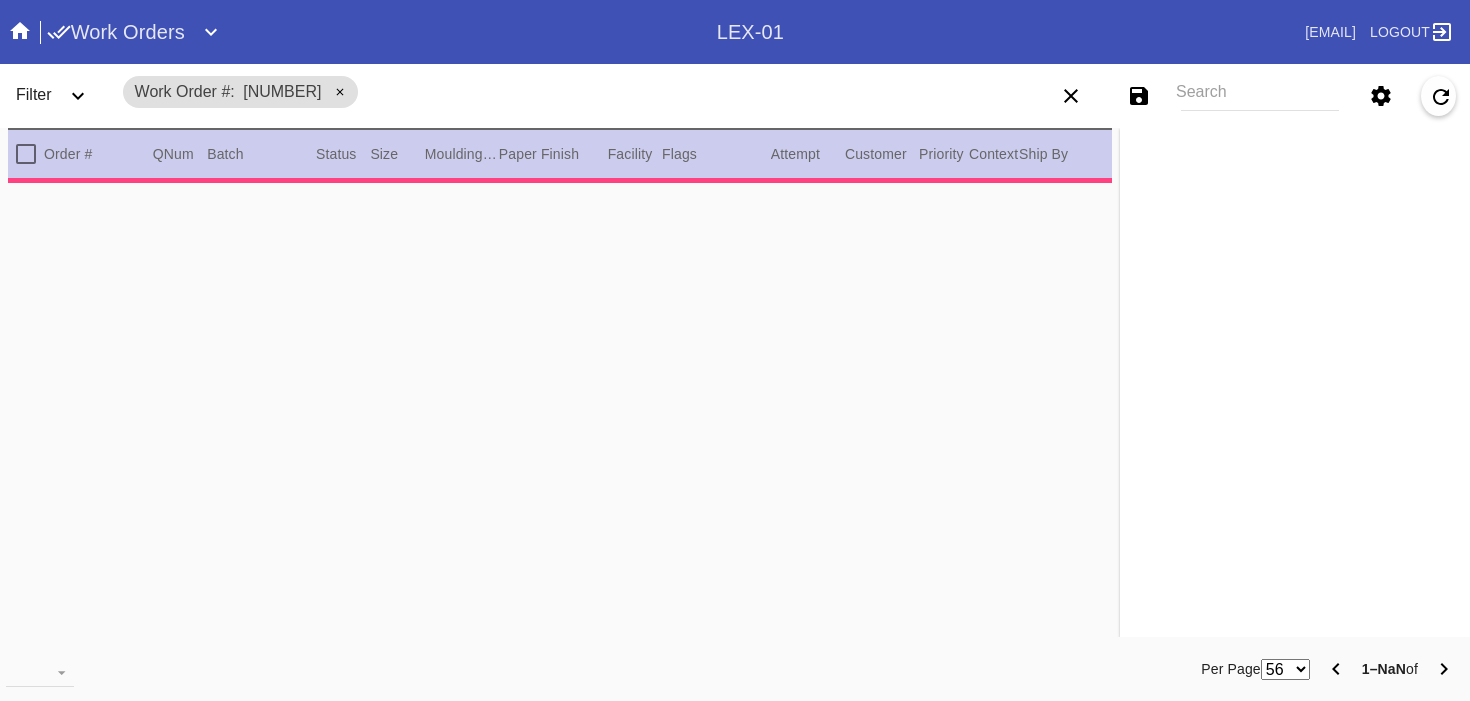 type on "3.0" 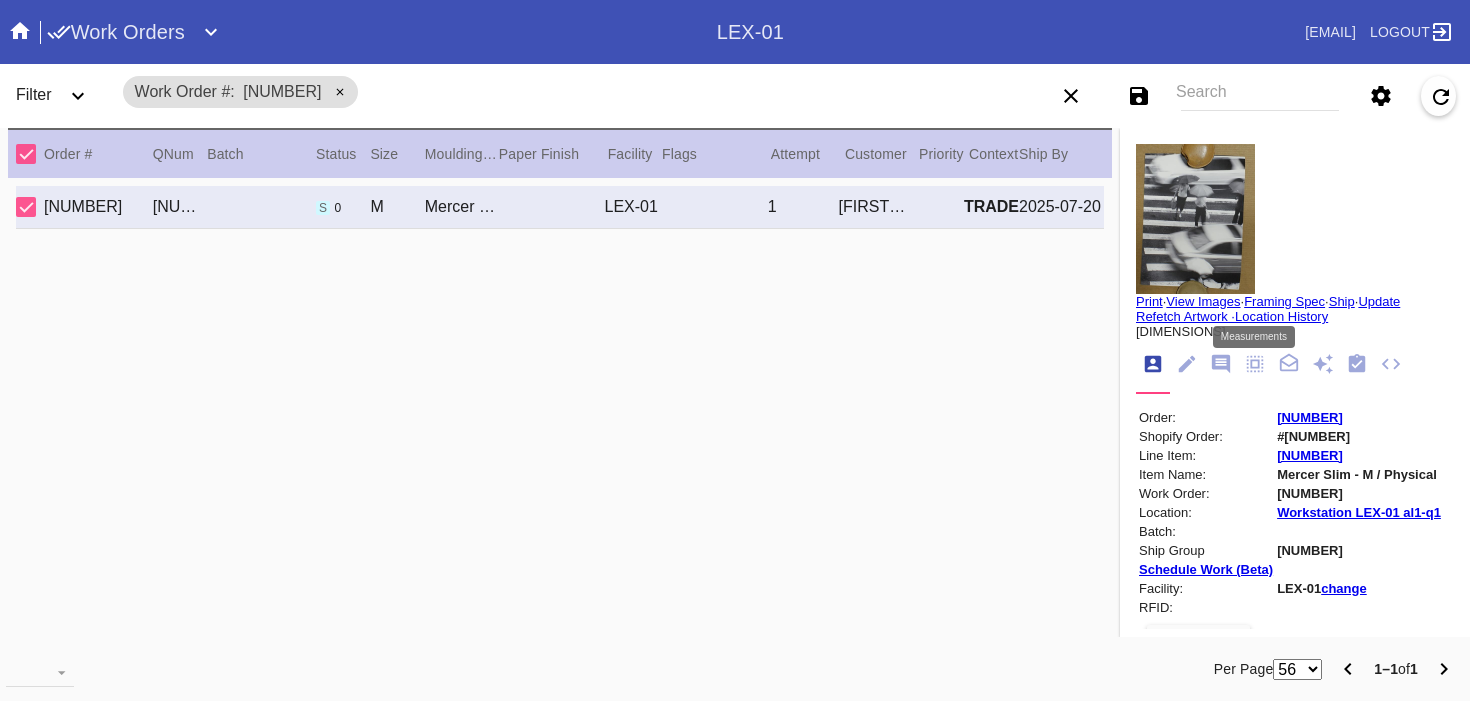 click 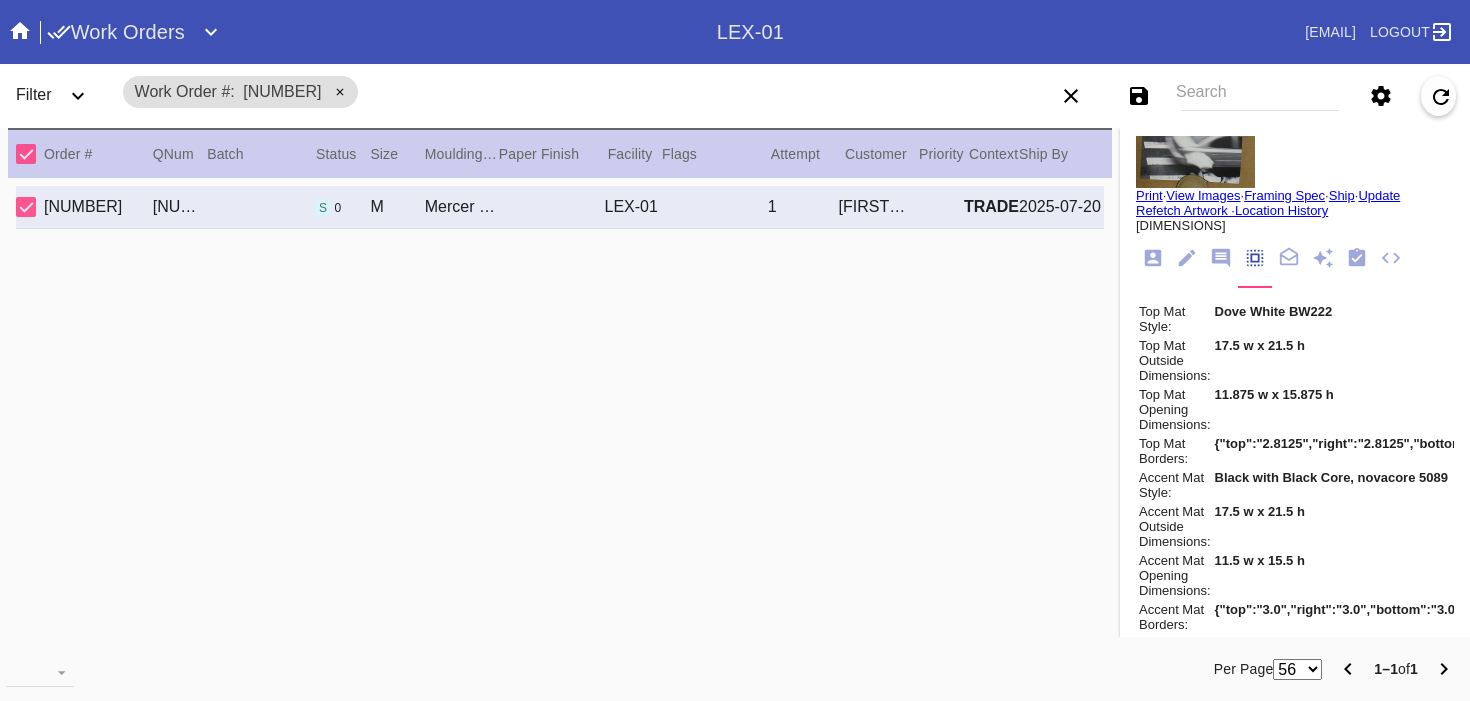 scroll, scrollTop: 486, scrollLeft: 0, axis: vertical 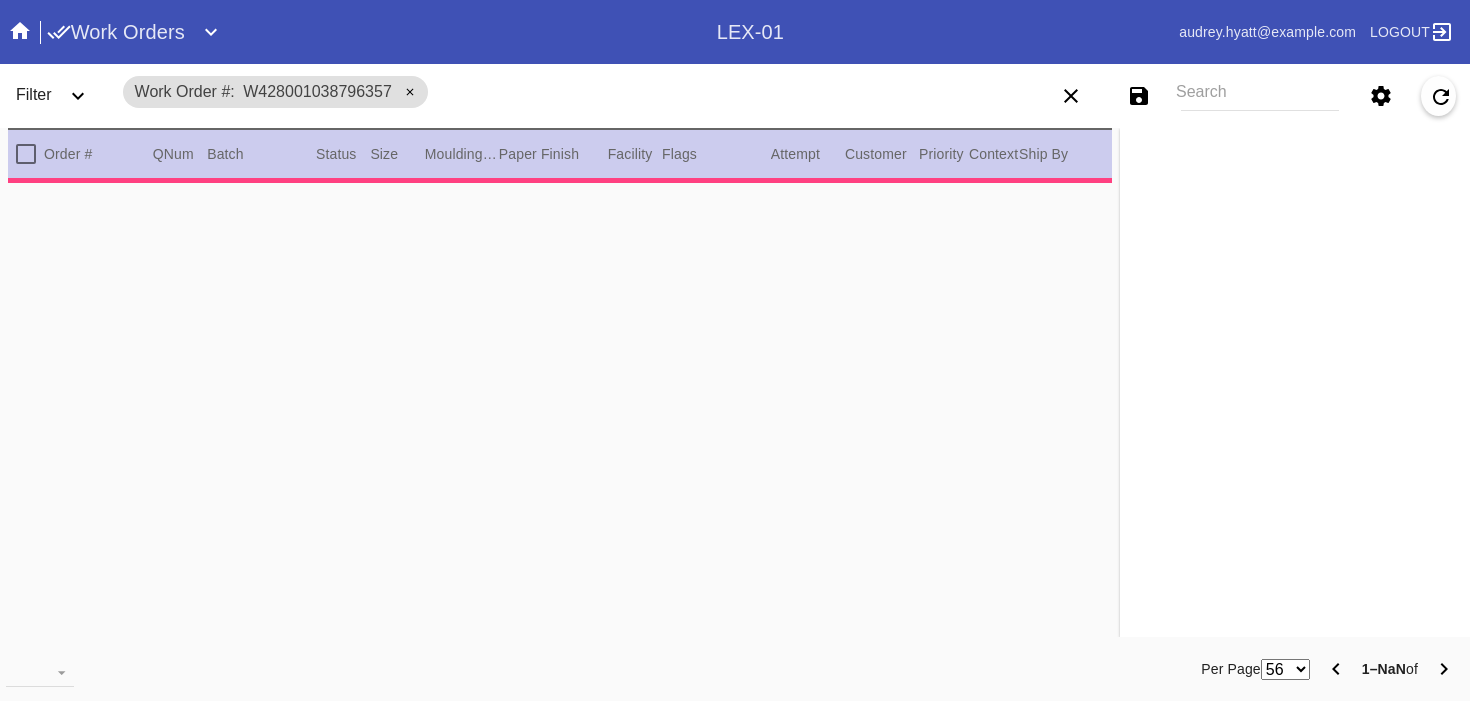 type on "3.0" 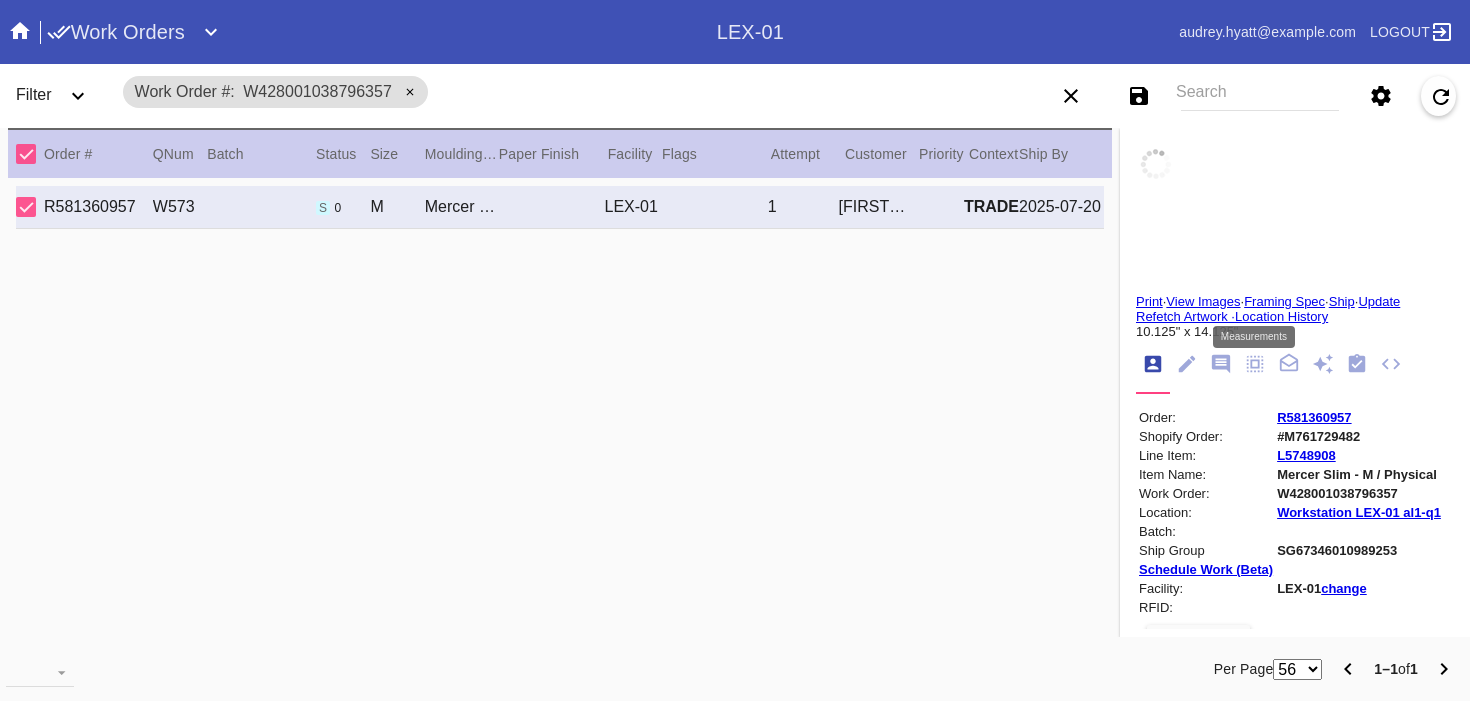 click 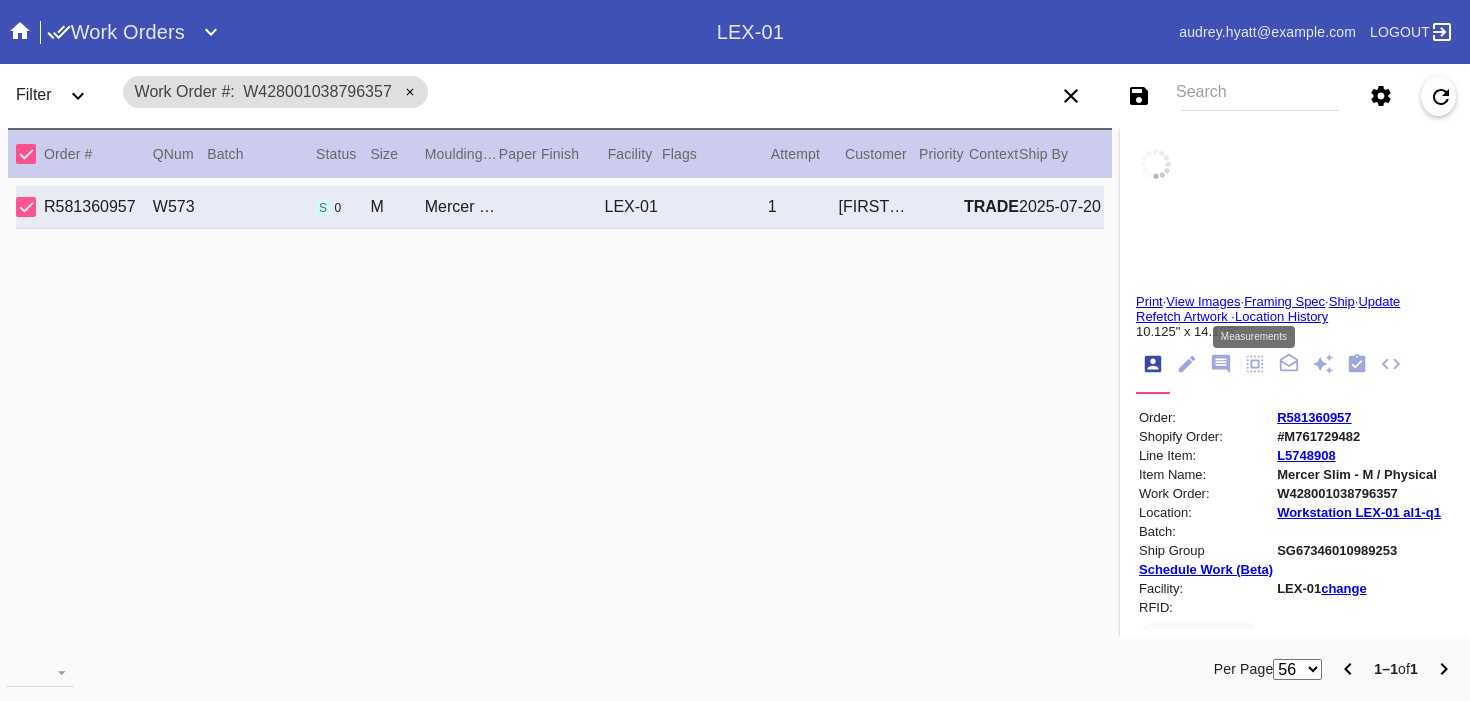scroll, scrollTop: 172, scrollLeft: 0, axis: vertical 